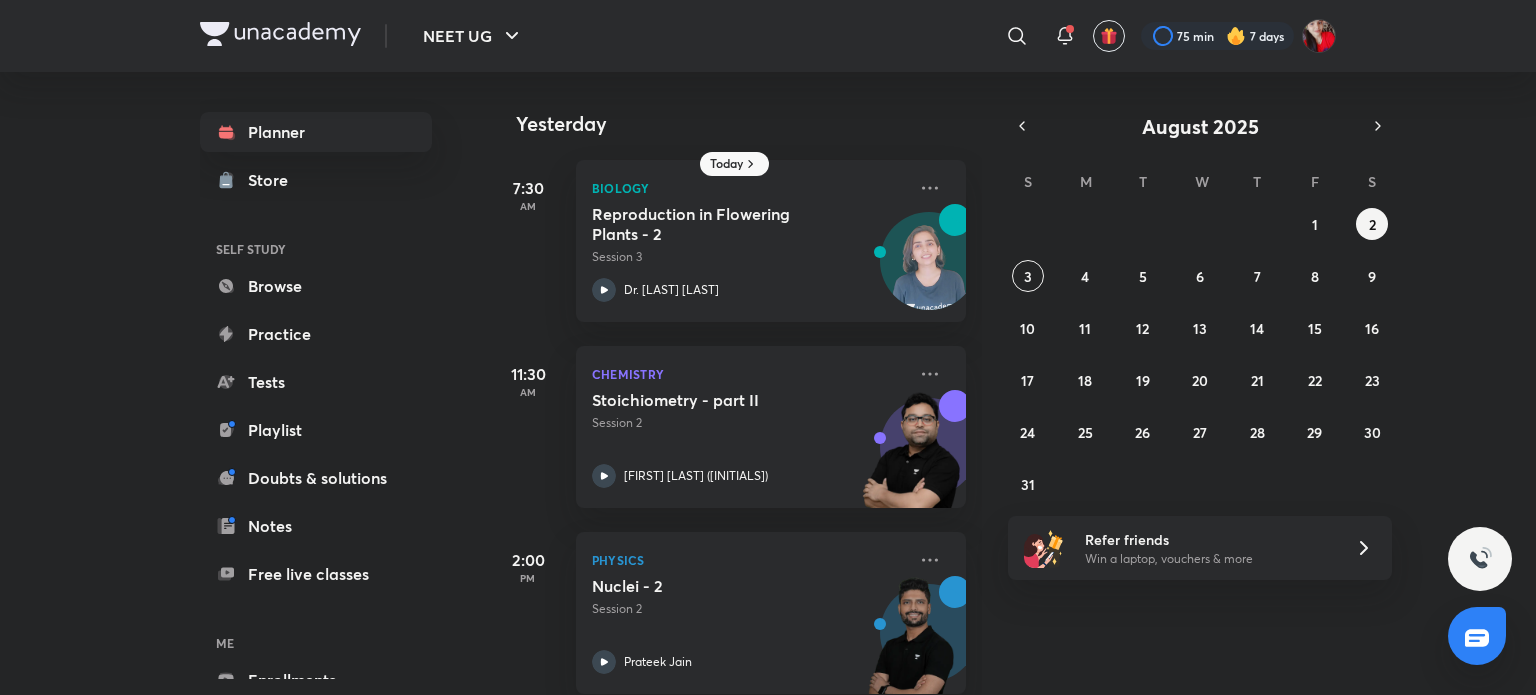 scroll, scrollTop: 0, scrollLeft: 0, axis: both 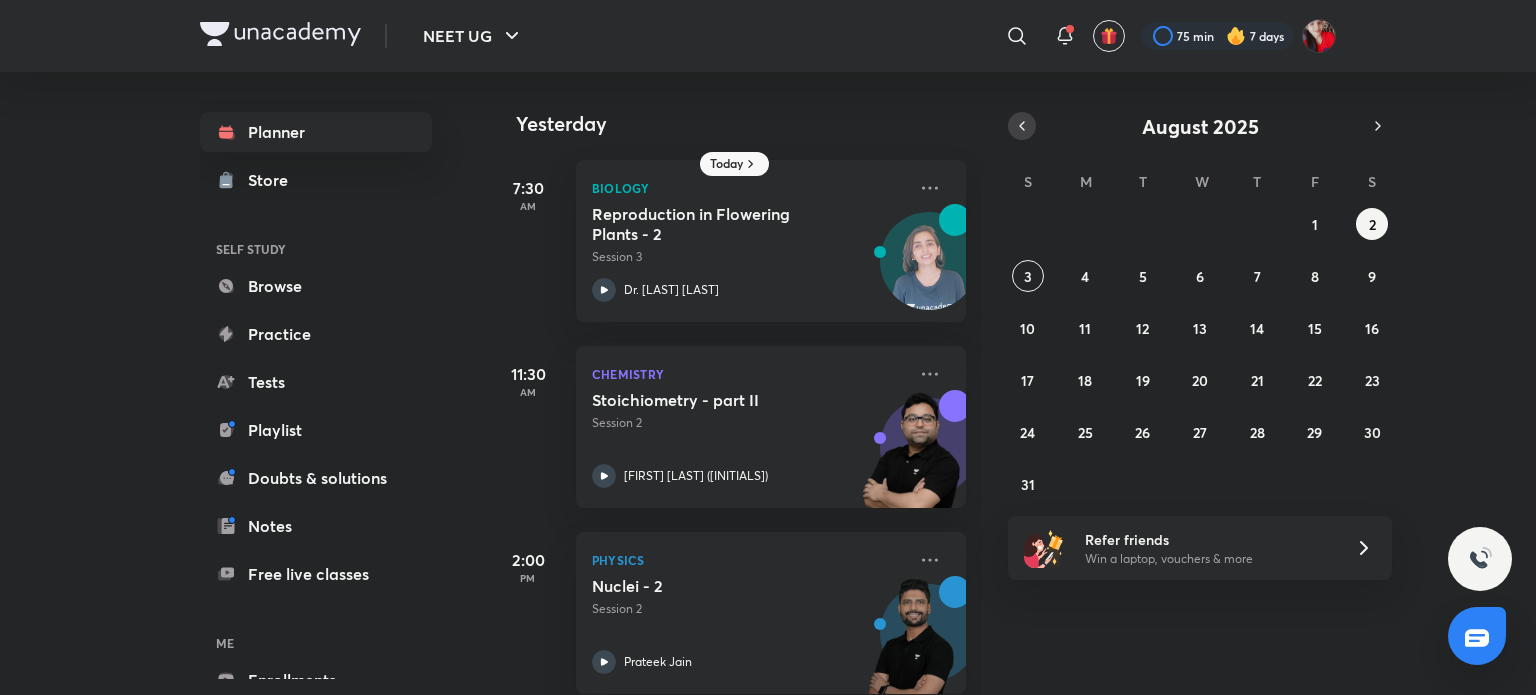 click 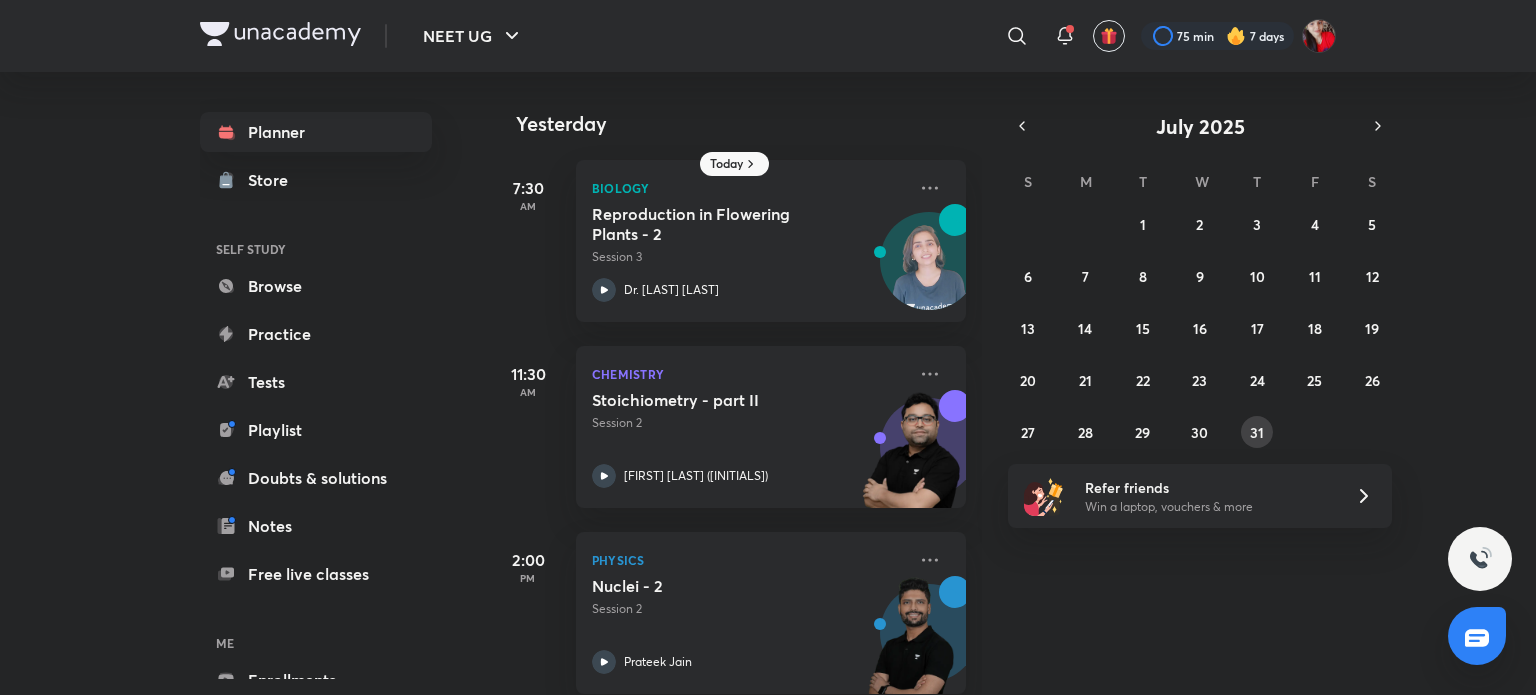 click on "31" at bounding box center [1257, 432] 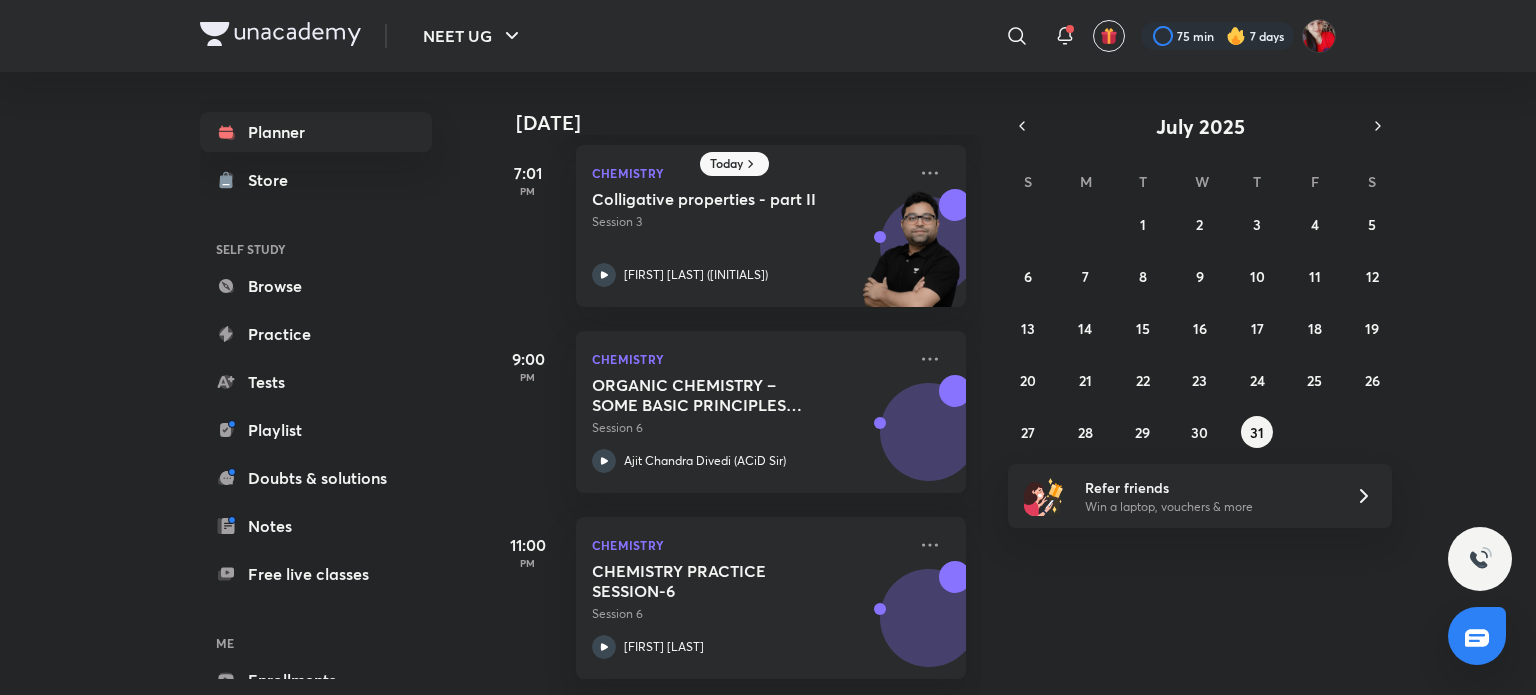 scroll, scrollTop: 0, scrollLeft: 0, axis: both 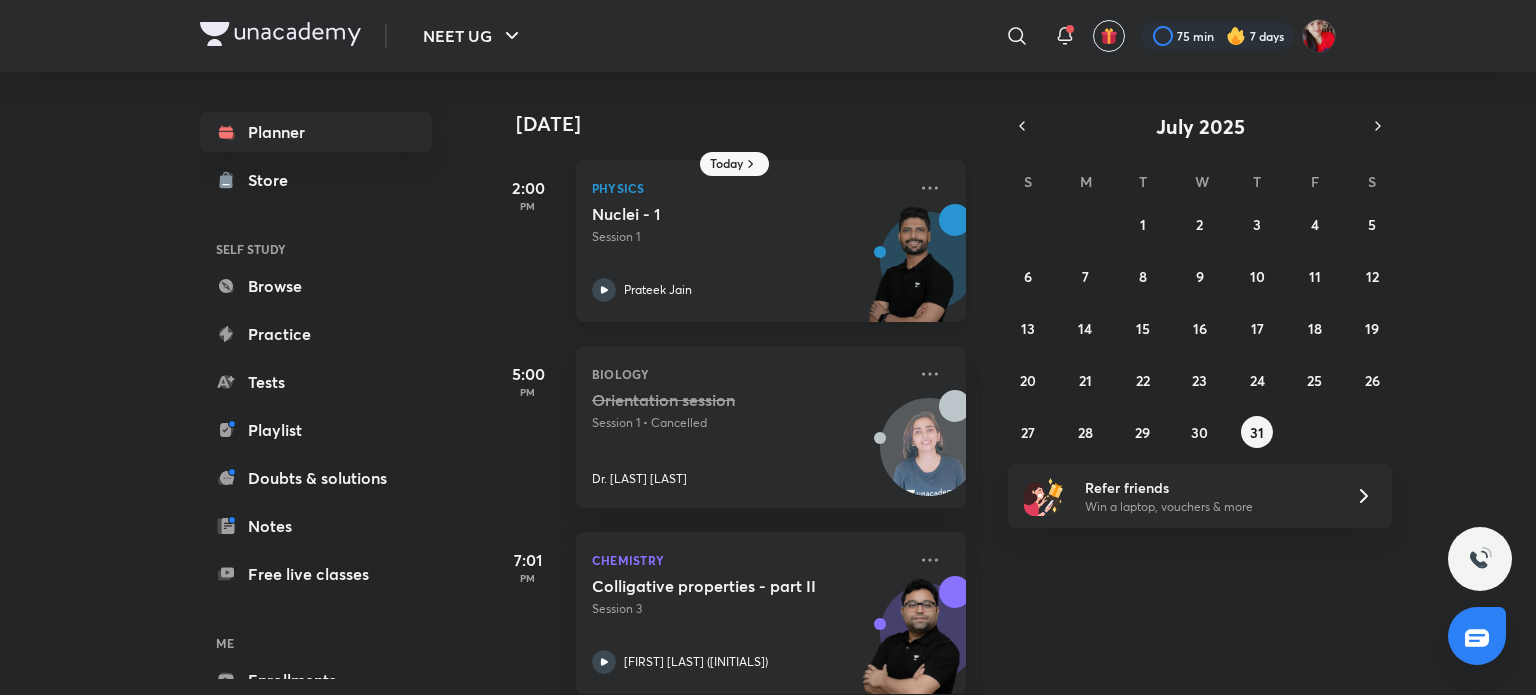 click on "Nuclei - 1 Session 1 Prateek Jain" at bounding box center (749, 253) 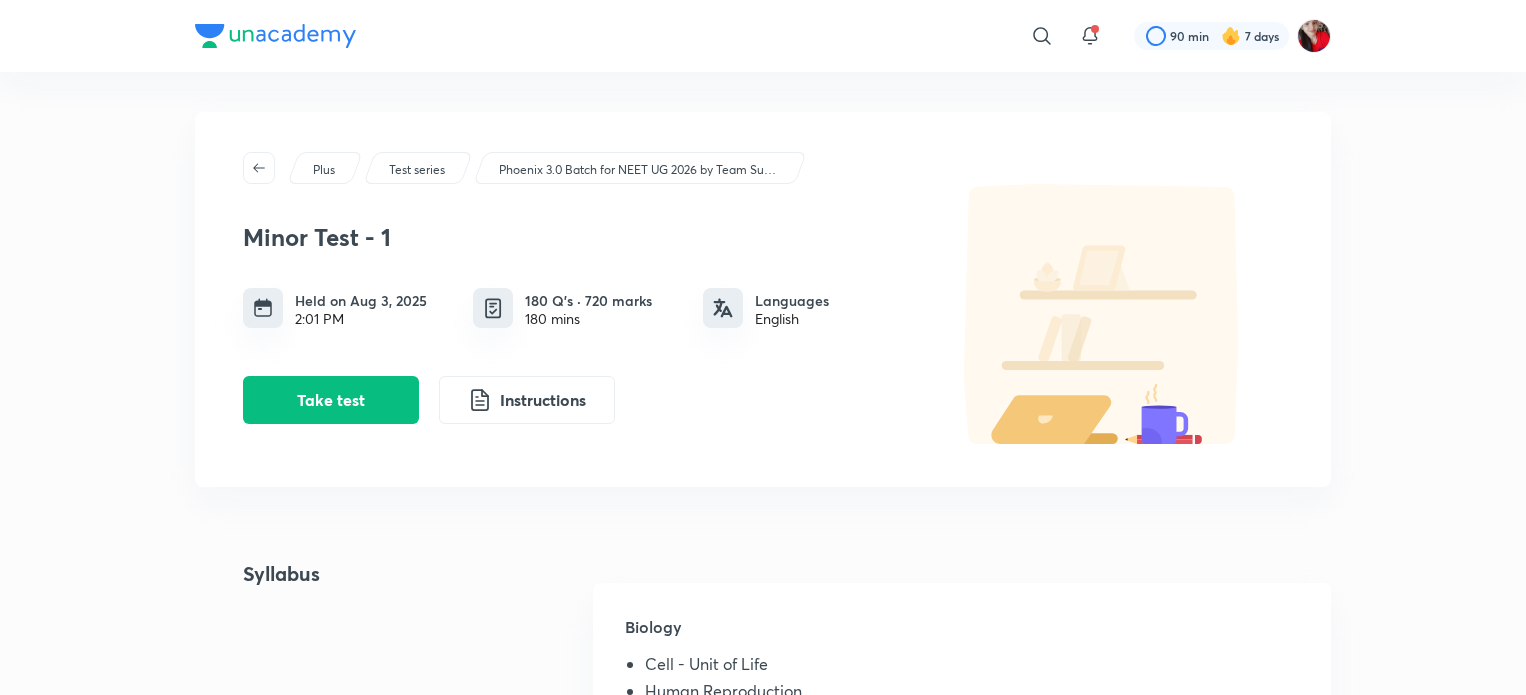 scroll, scrollTop: 0, scrollLeft: 0, axis: both 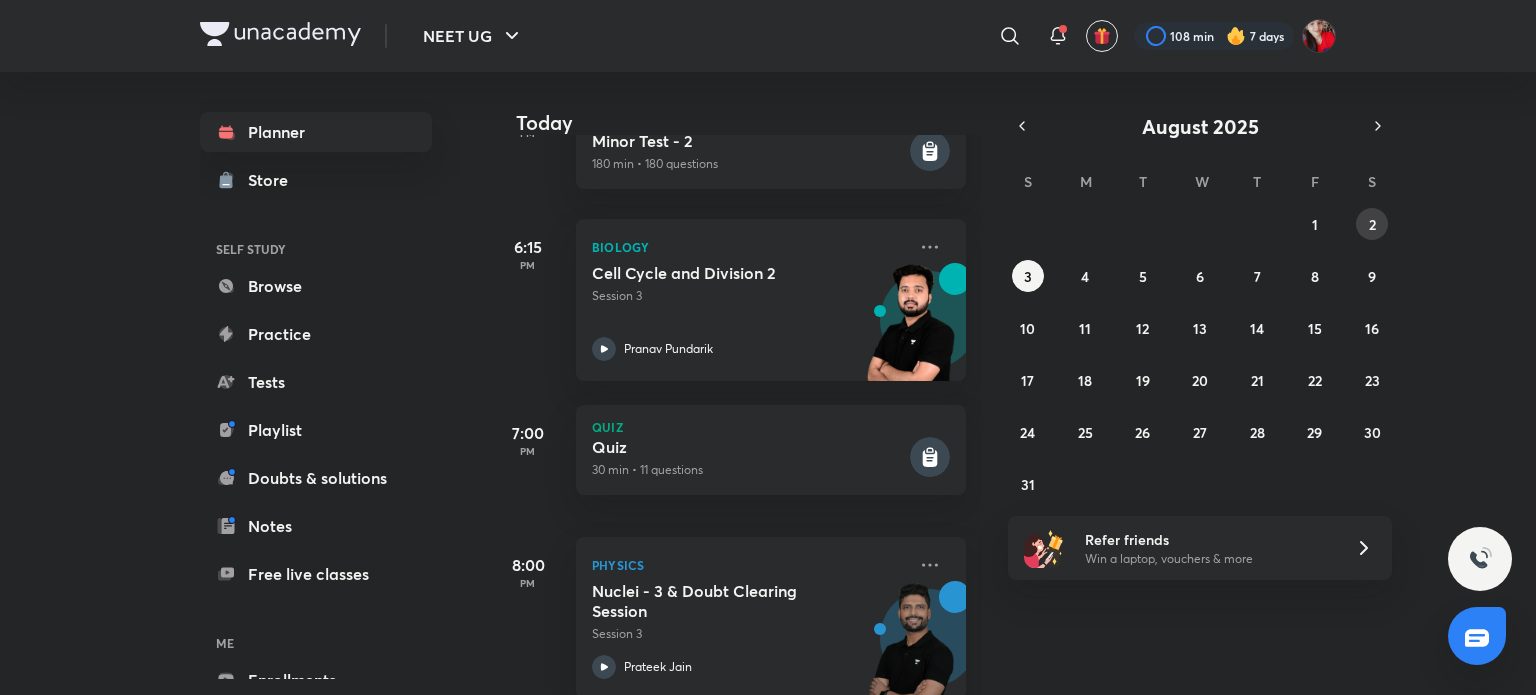 click on "2" at bounding box center [1372, 224] 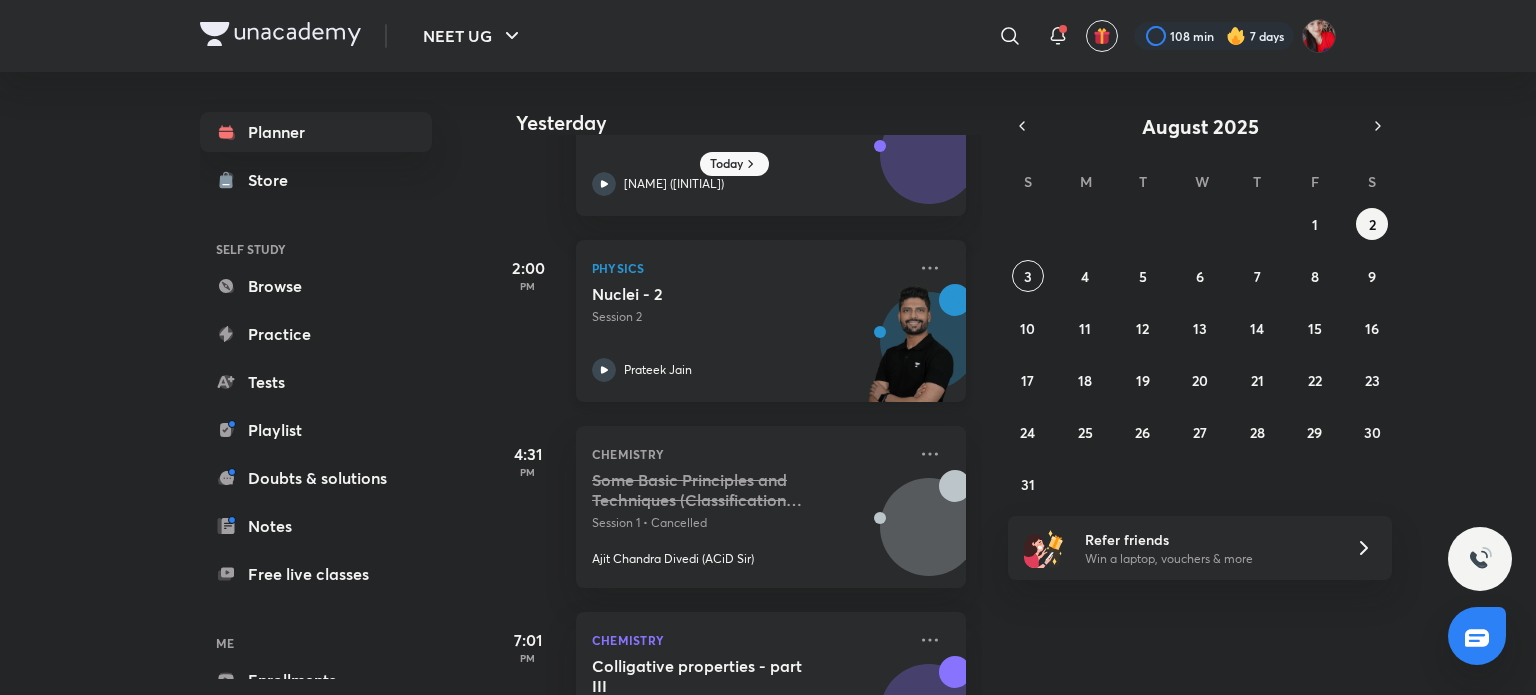 scroll, scrollTop: 298, scrollLeft: 0, axis: vertical 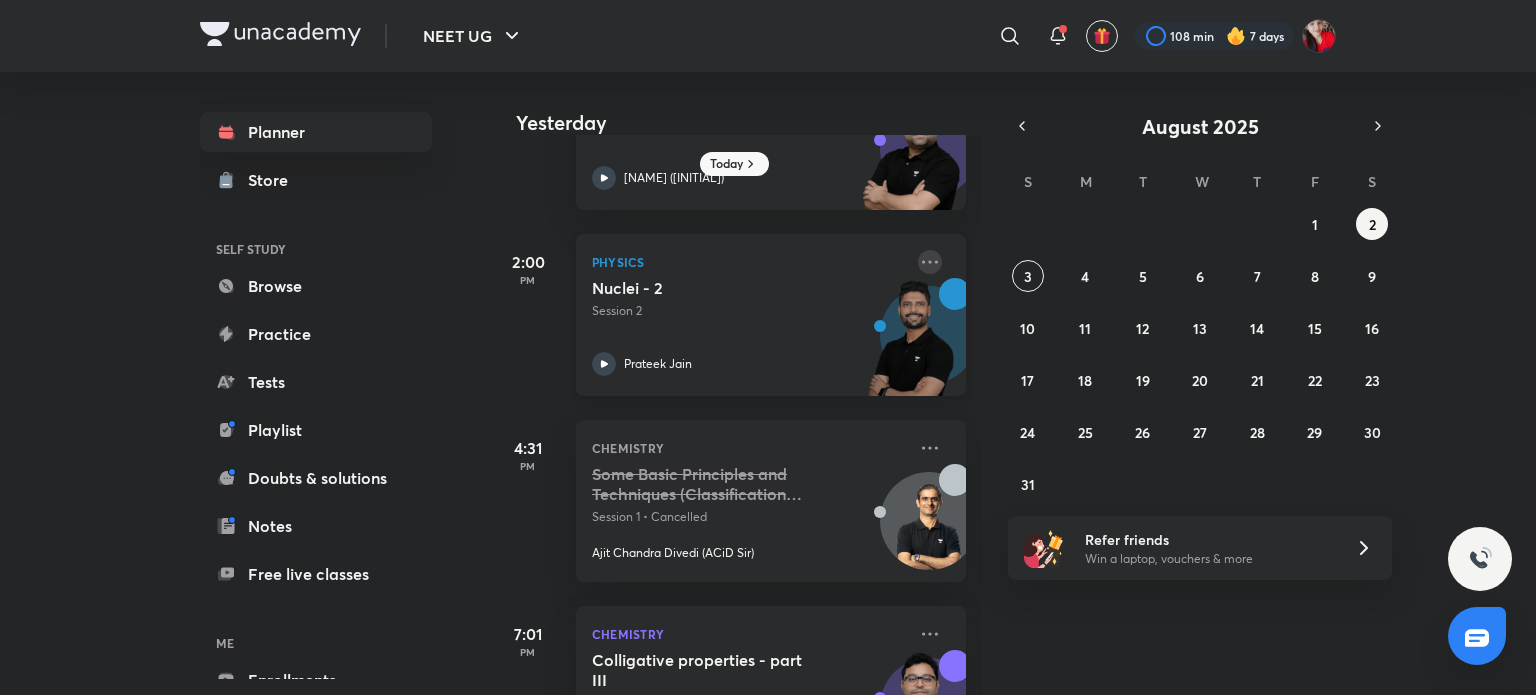 click 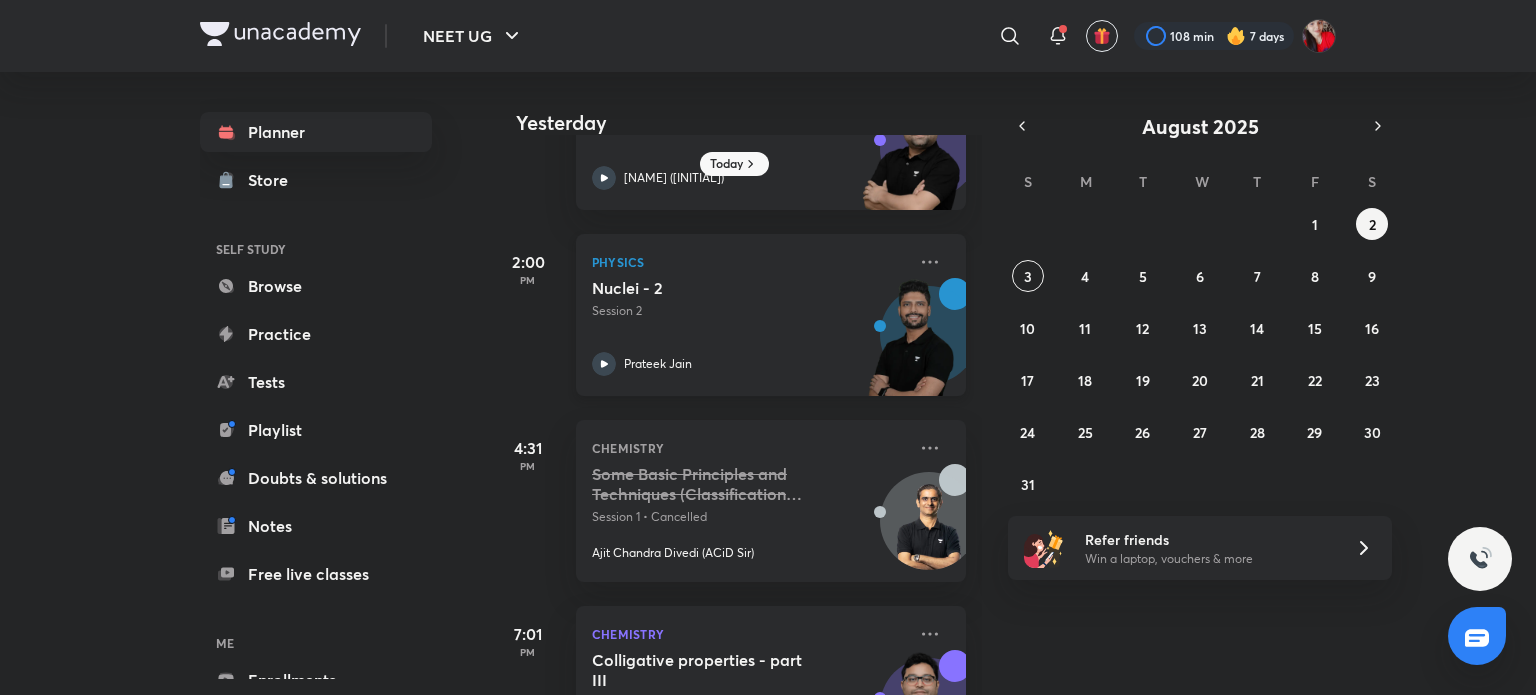 click 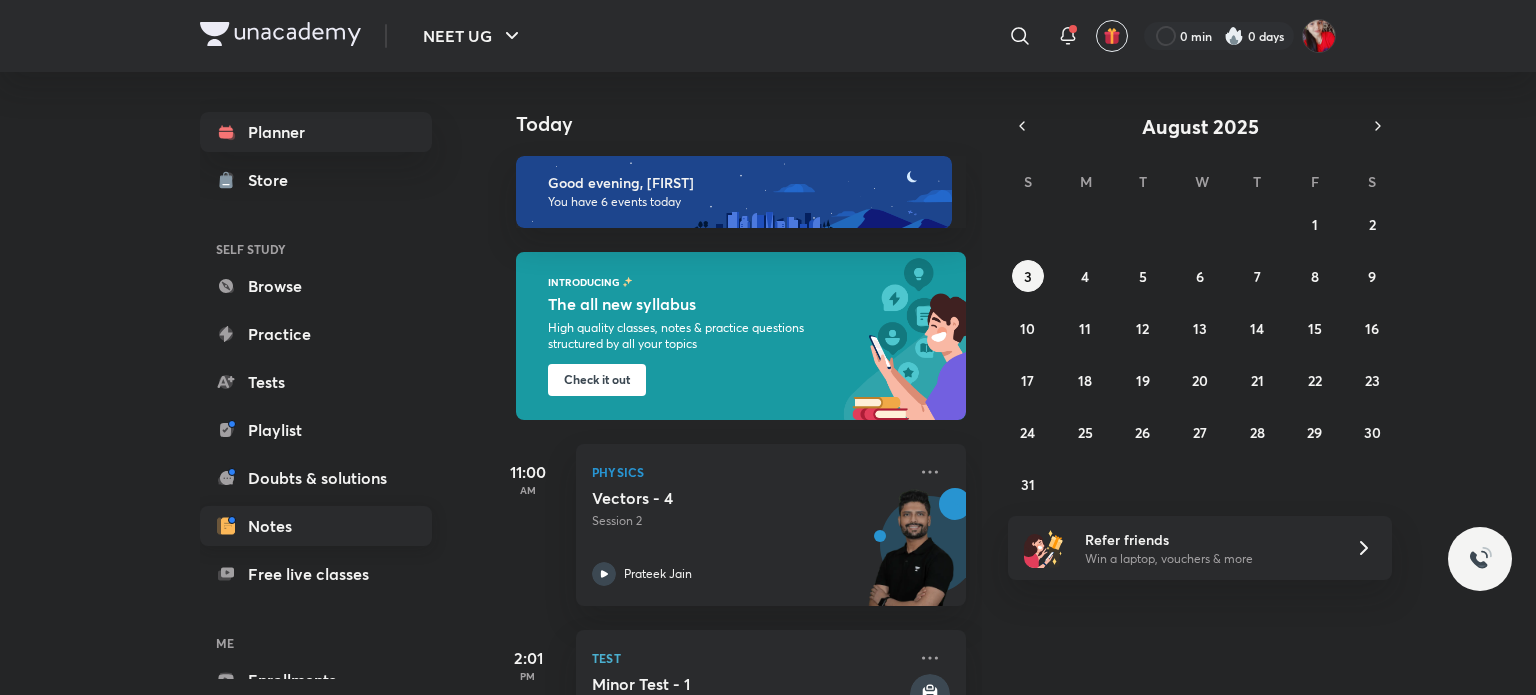 scroll, scrollTop: 0, scrollLeft: 0, axis: both 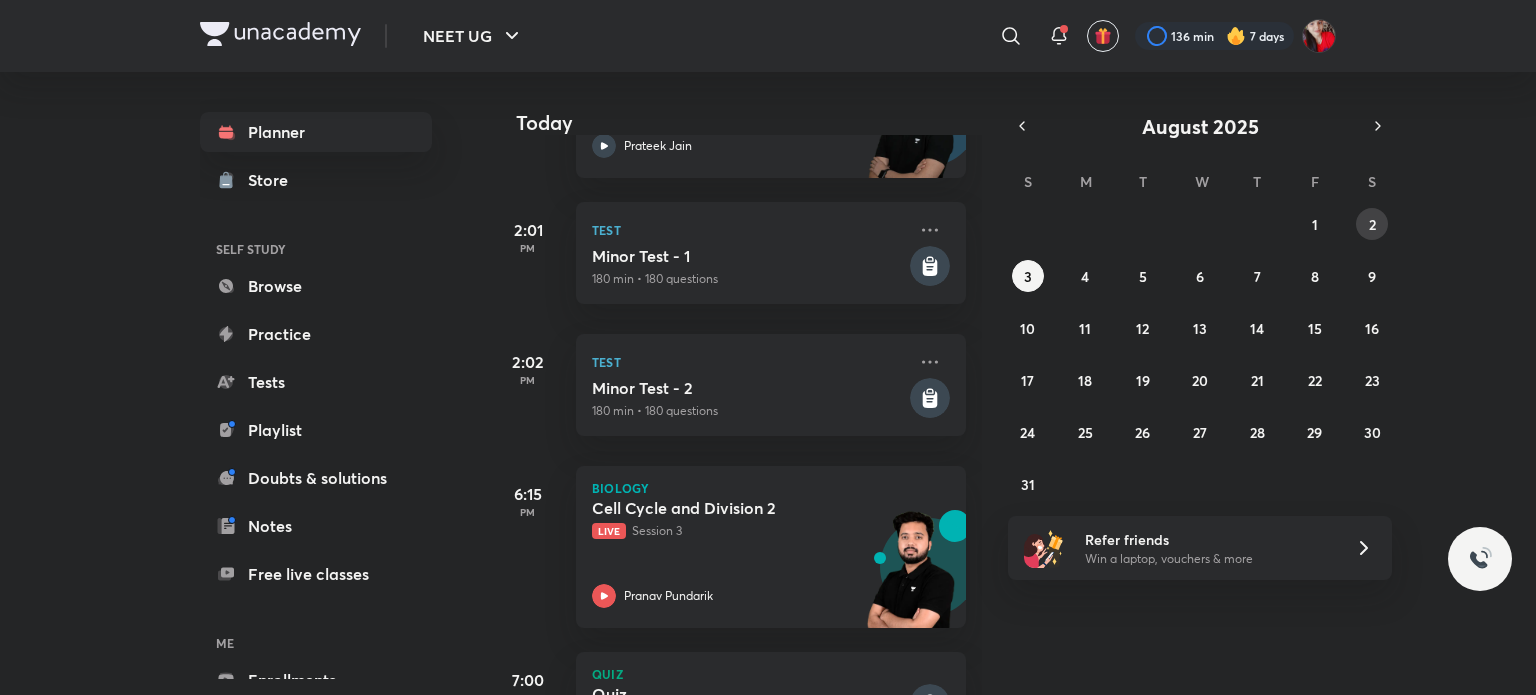 click on "2" at bounding box center [1372, 224] 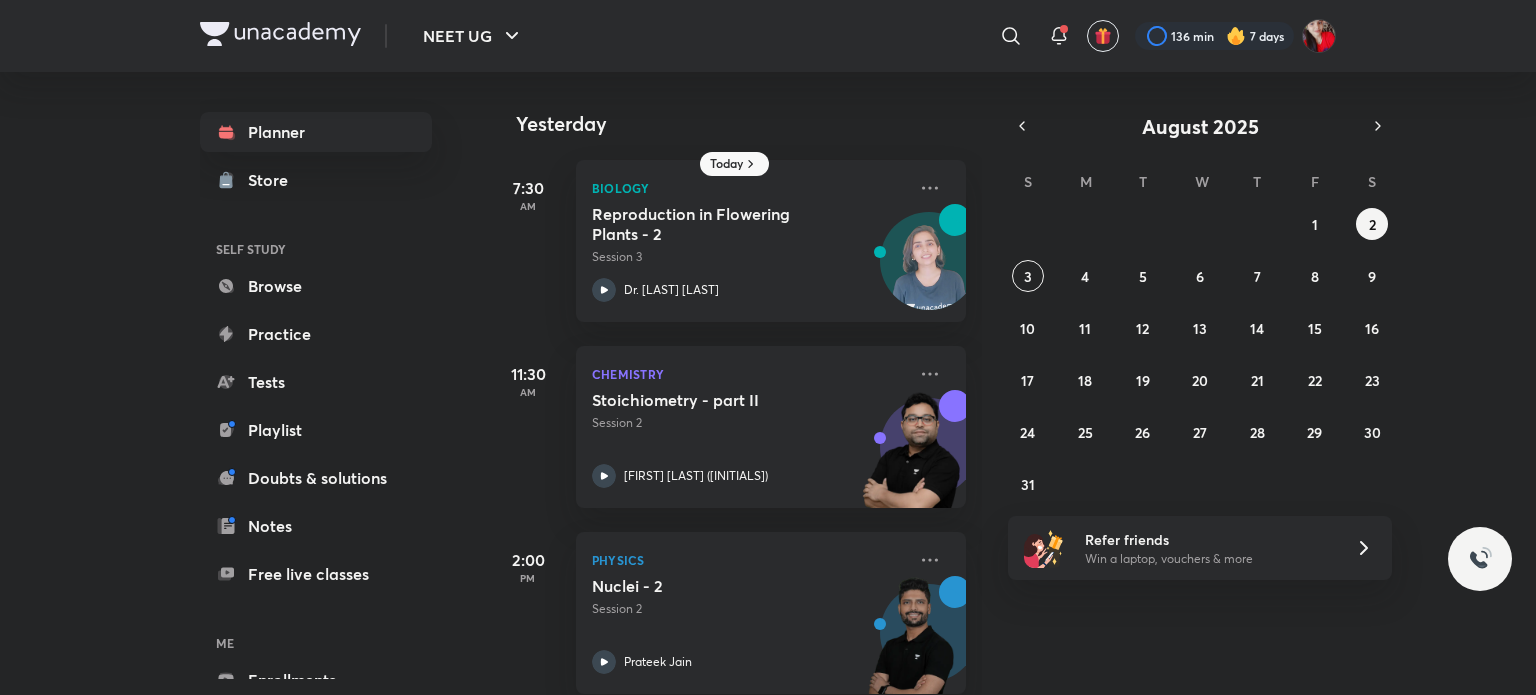 scroll, scrollTop: 0, scrollLeft: 0, axis: both 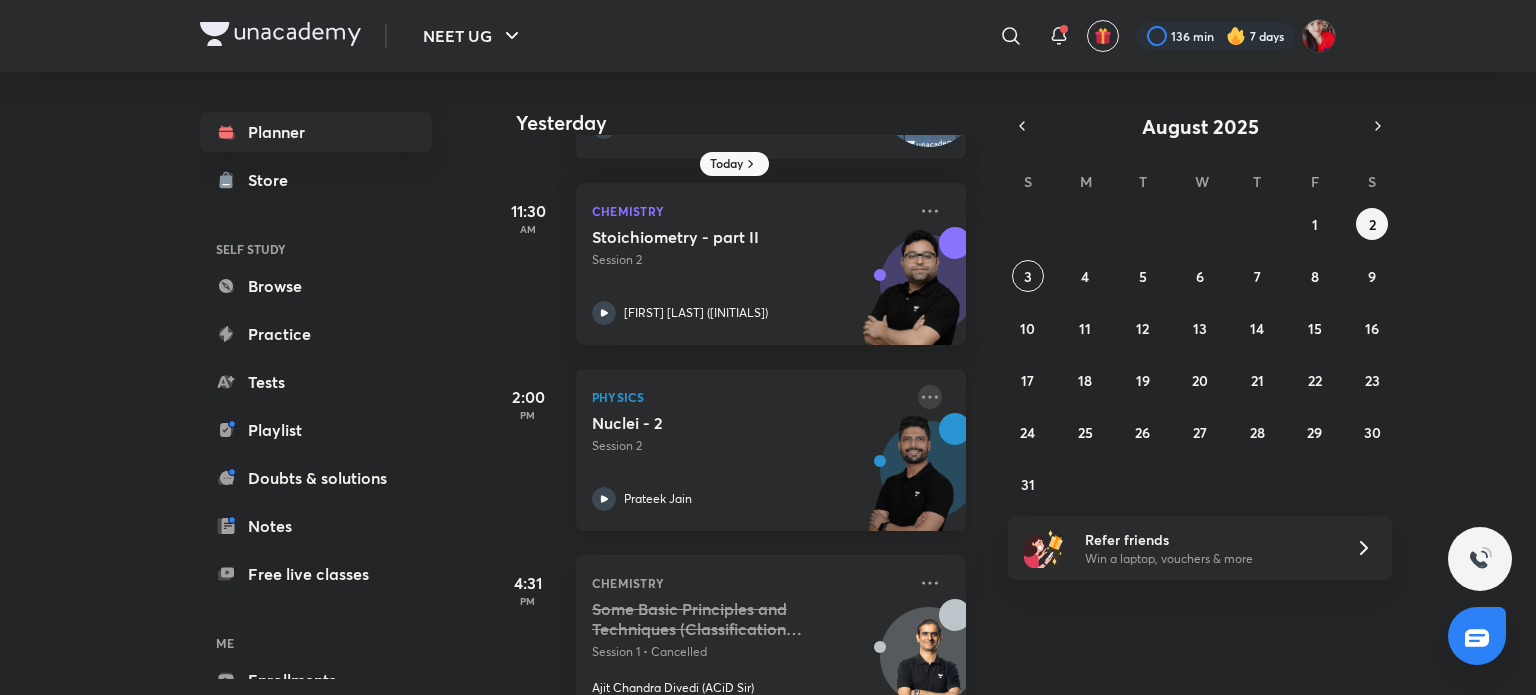 click 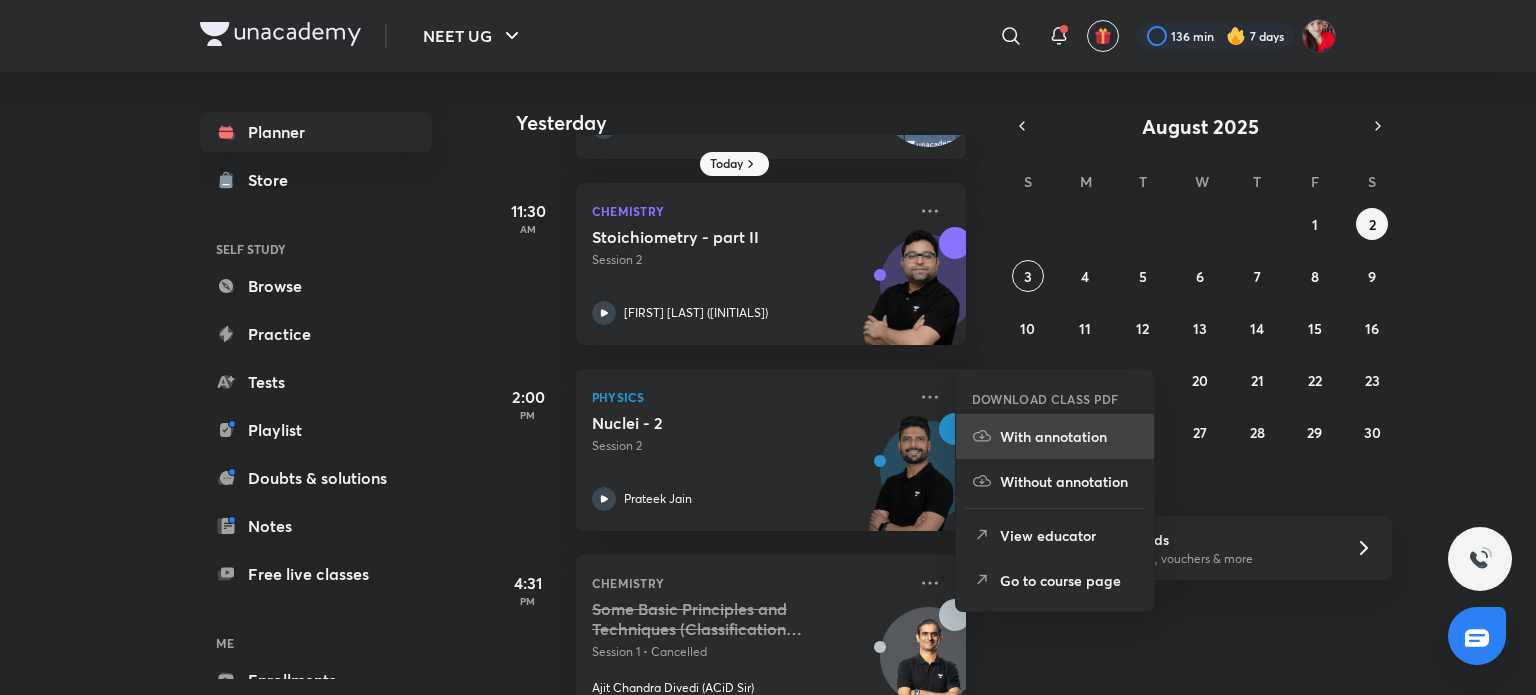 click on "With annotation" at bounding box center (1069, 436) 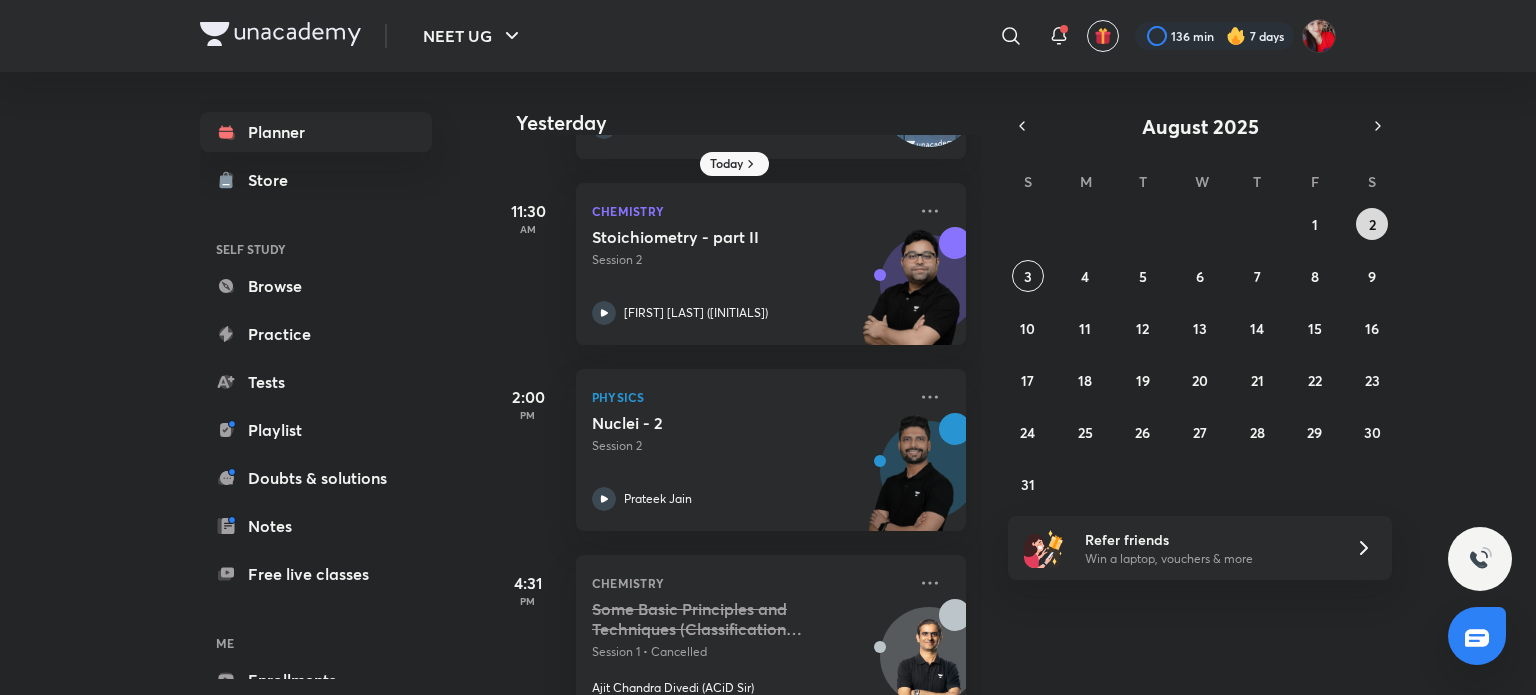 click on "2" at bounding box center [1372, 224] 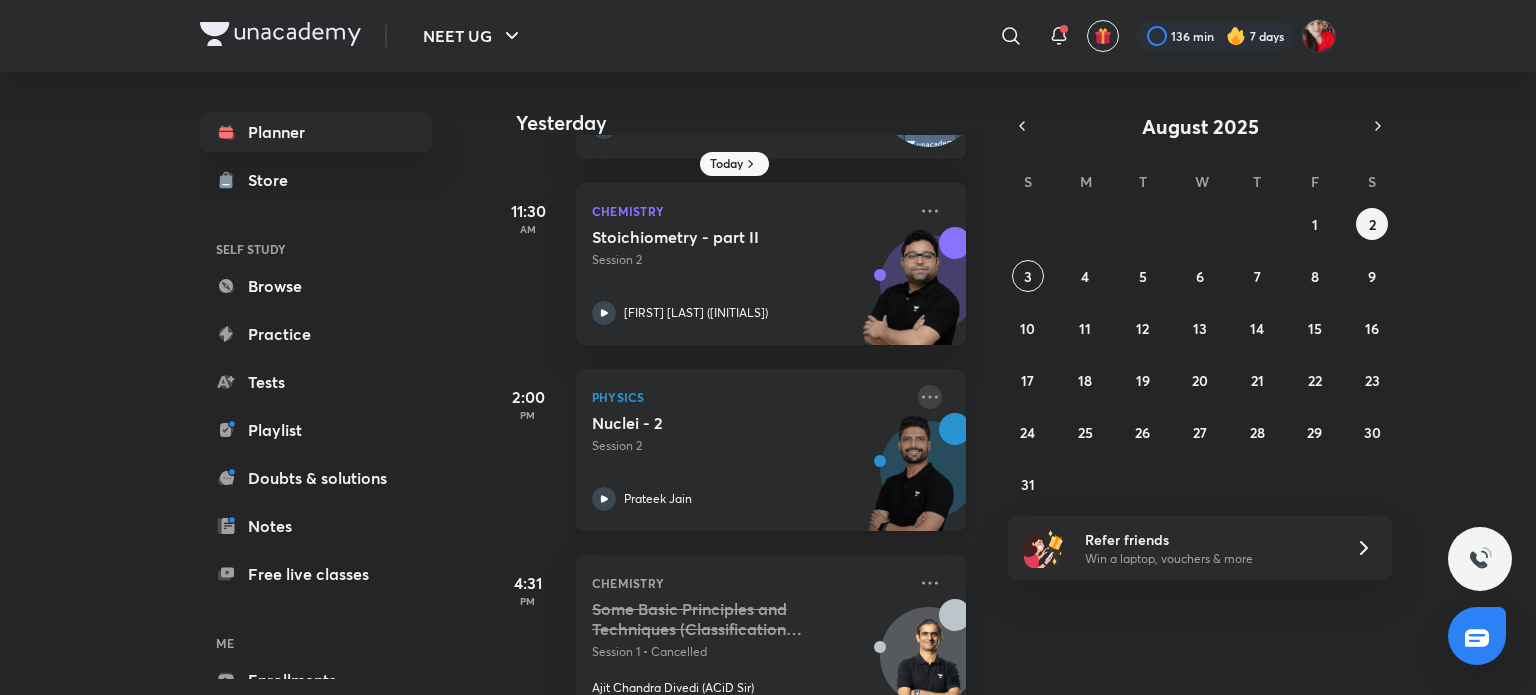 click 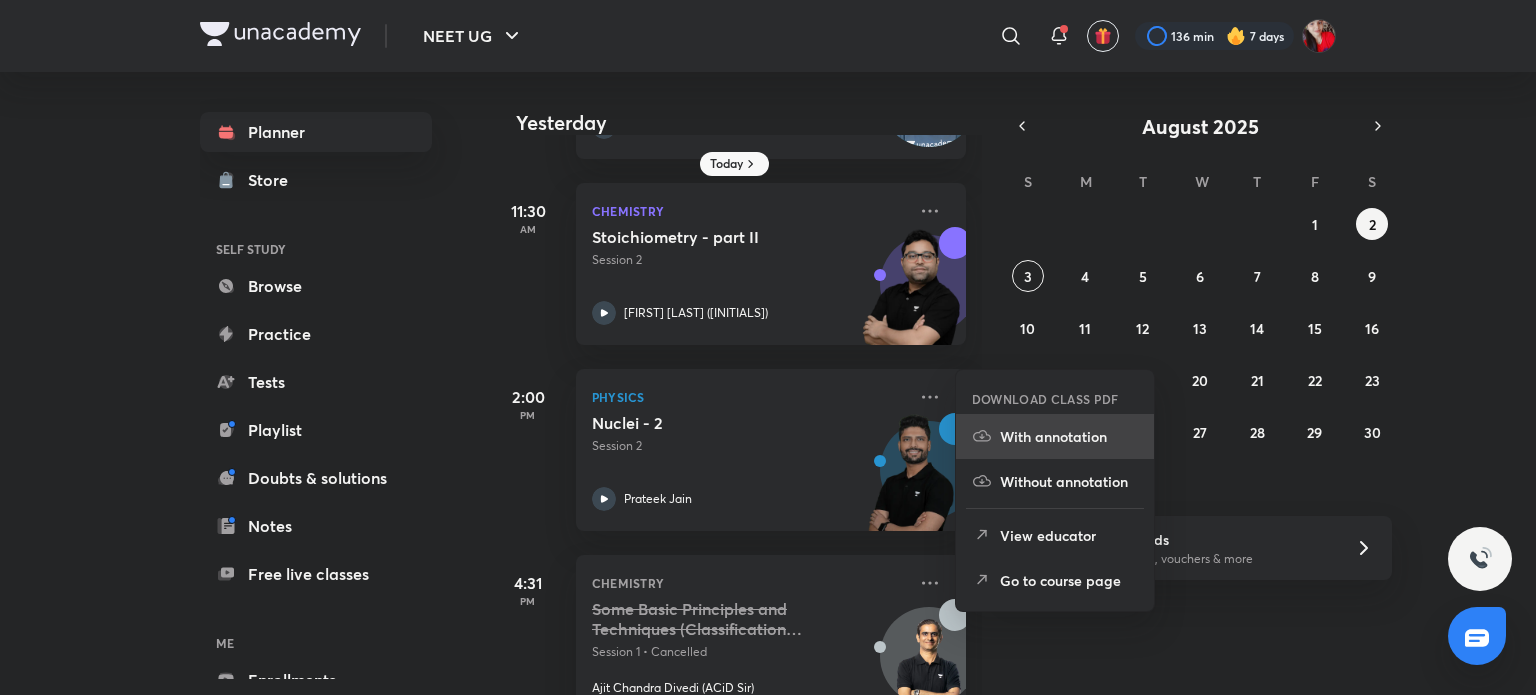 click on "With annotation" at bounding box center (1069, 436) 